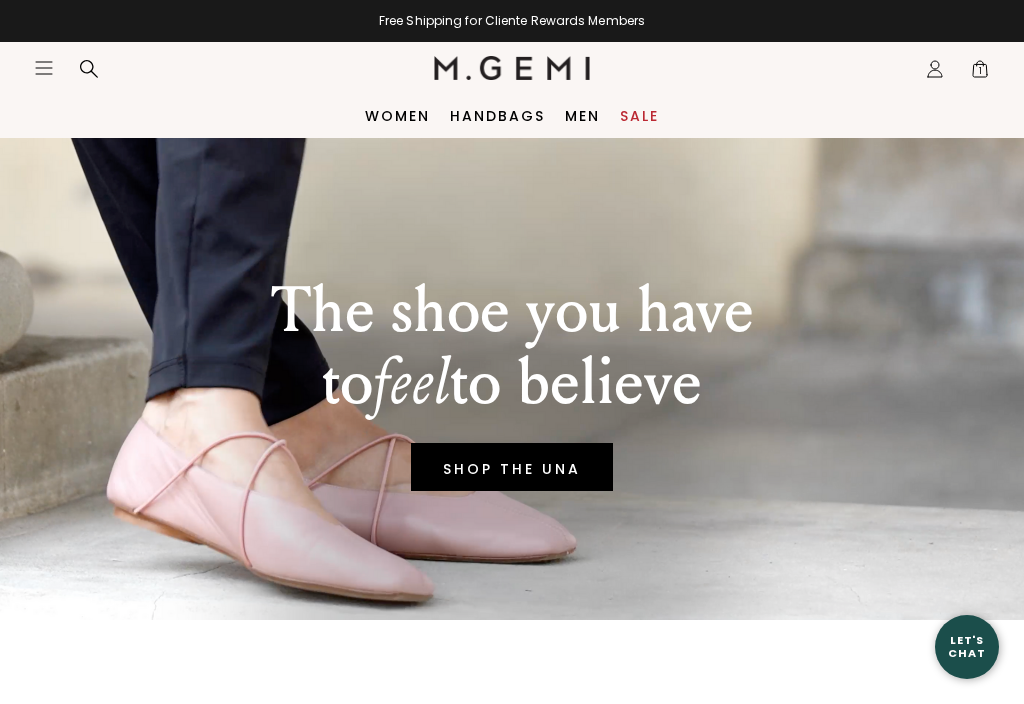scroll, scrollTop: 0, scrollLeft: 0, axis: both 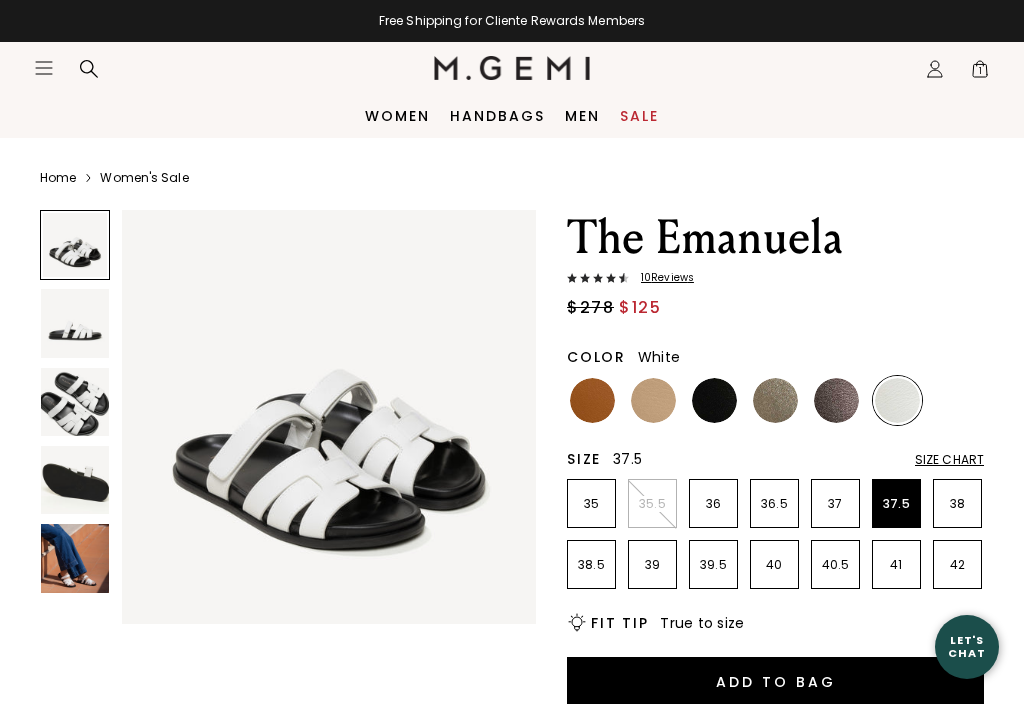 click on "37.5" at bounding box center [896, 504] 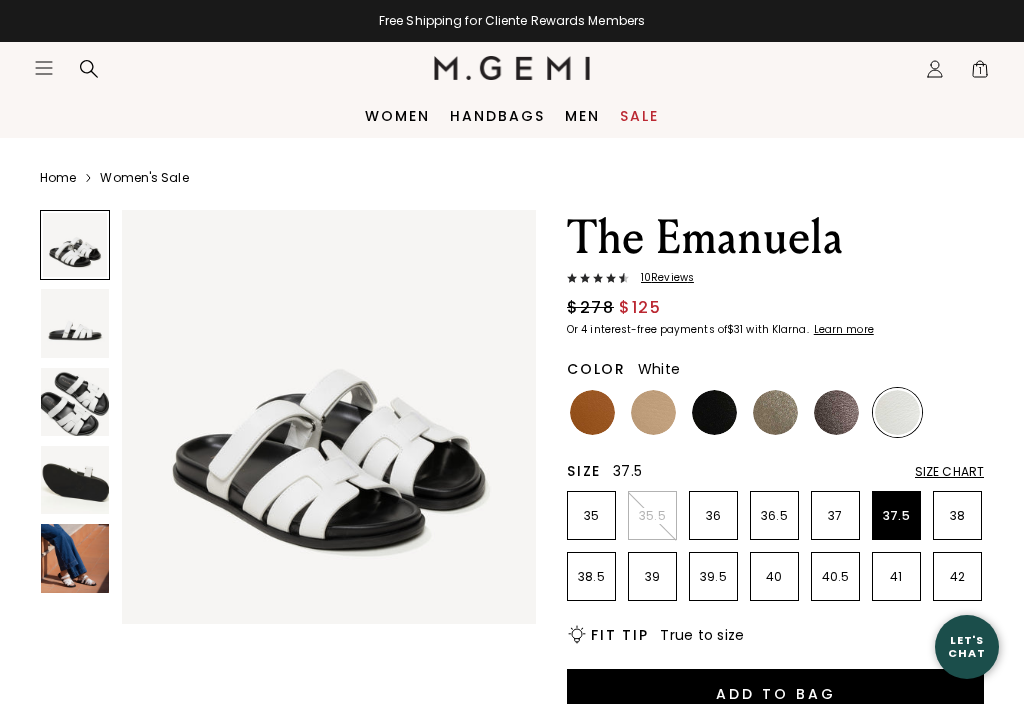 scroll, scrollTop: 0, scrollLeft: 0, axis: both 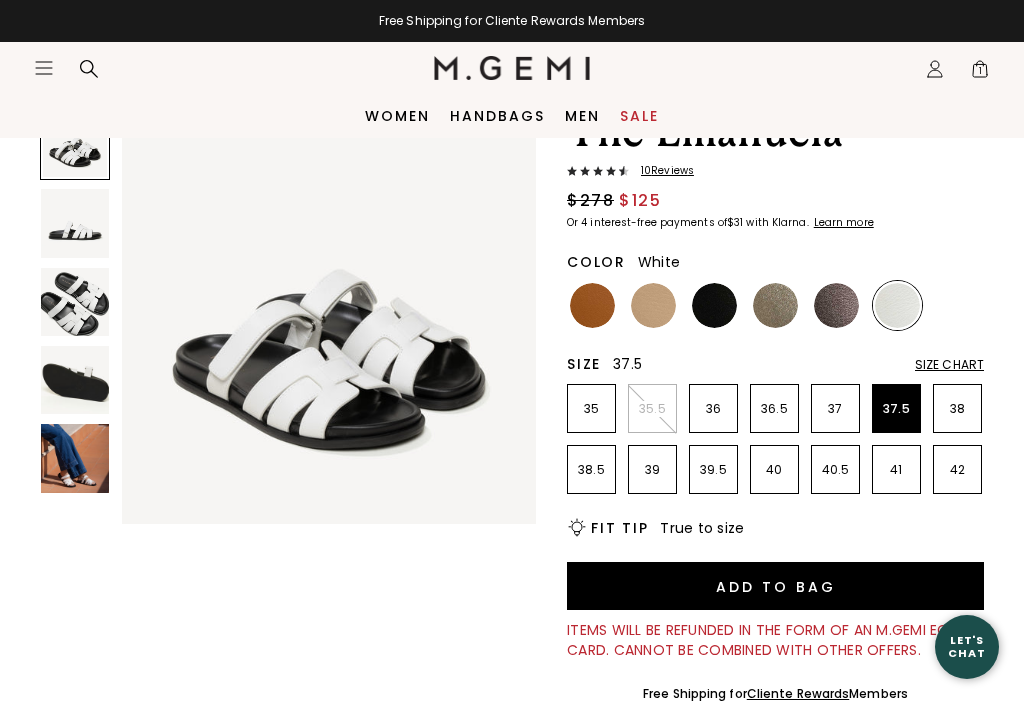 click at bounding box center (75, 458) 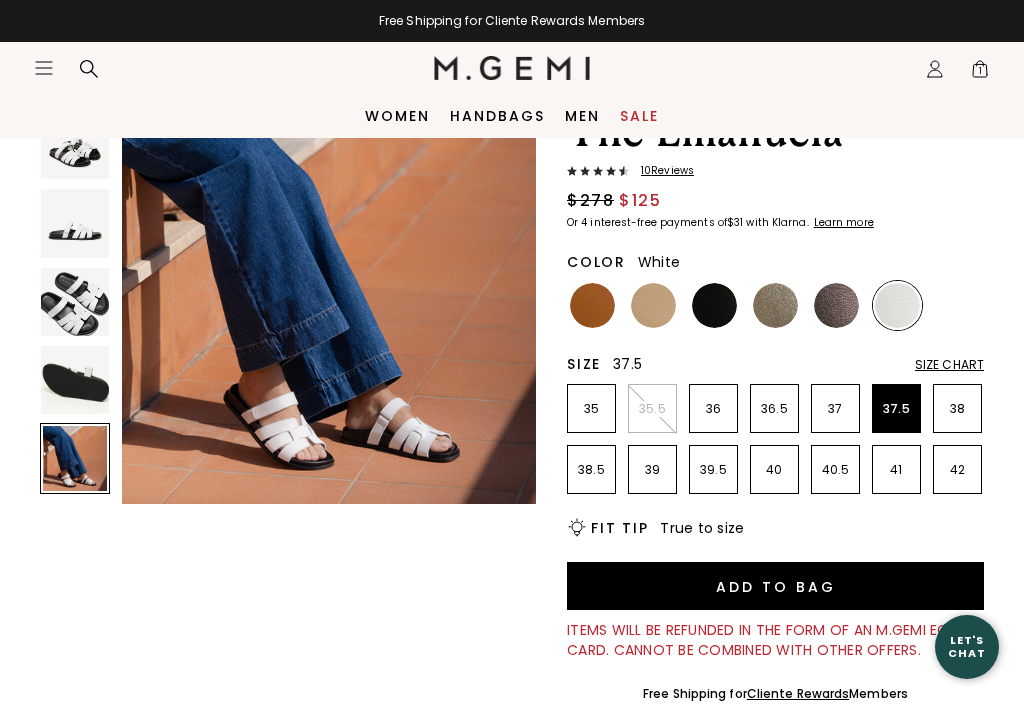 scroll, scrollTop: 1754, scrollLeft: 0, axis: vertical 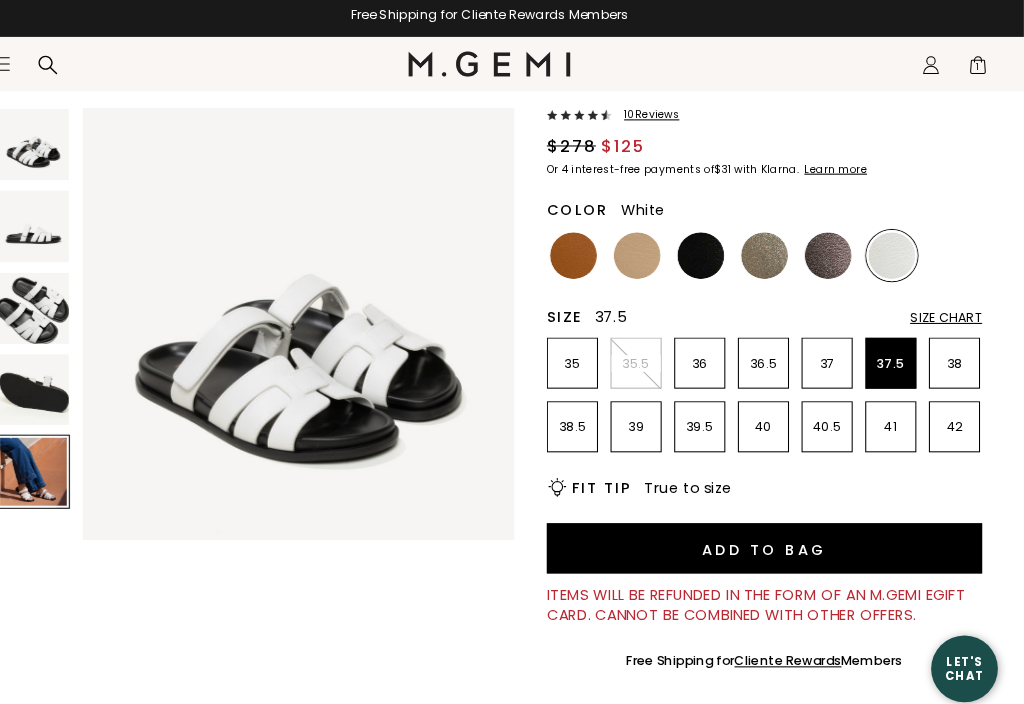 click on "Size Chart" at bounding box center [949, 311] 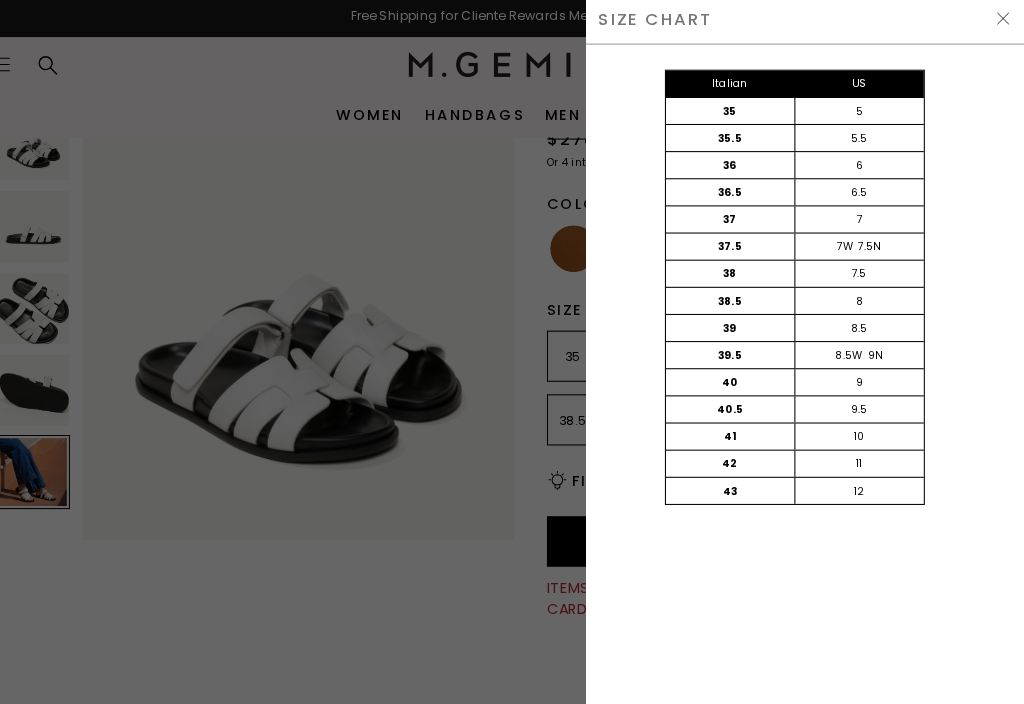 scroll, scrollTop: 0, scrollLeft: 0, axis: both 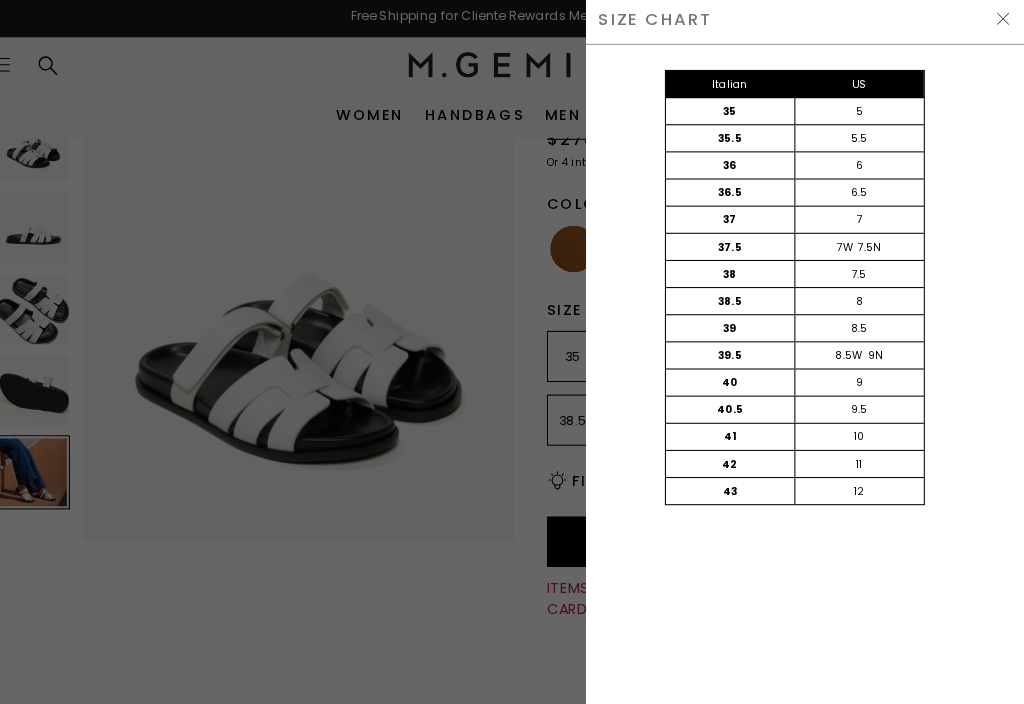 click at bounding box center (1004, 24) 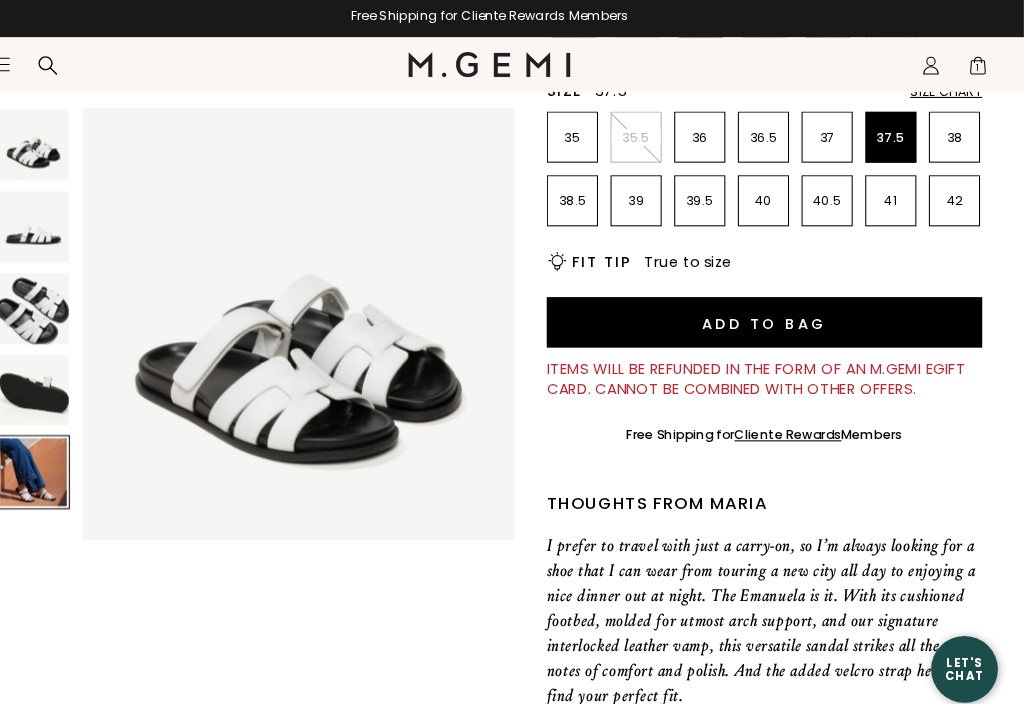 scroll, scrollTop: 529, scrollLeft: 0, axis: vertical 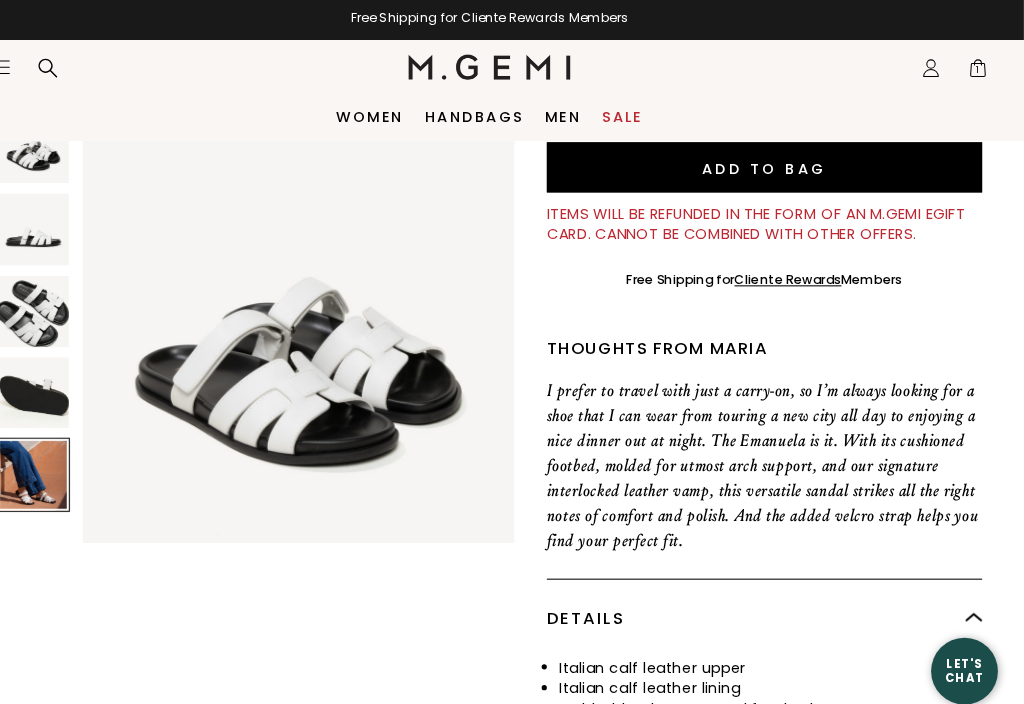 click on "Add to Bag" at bounding box center (775, 164) 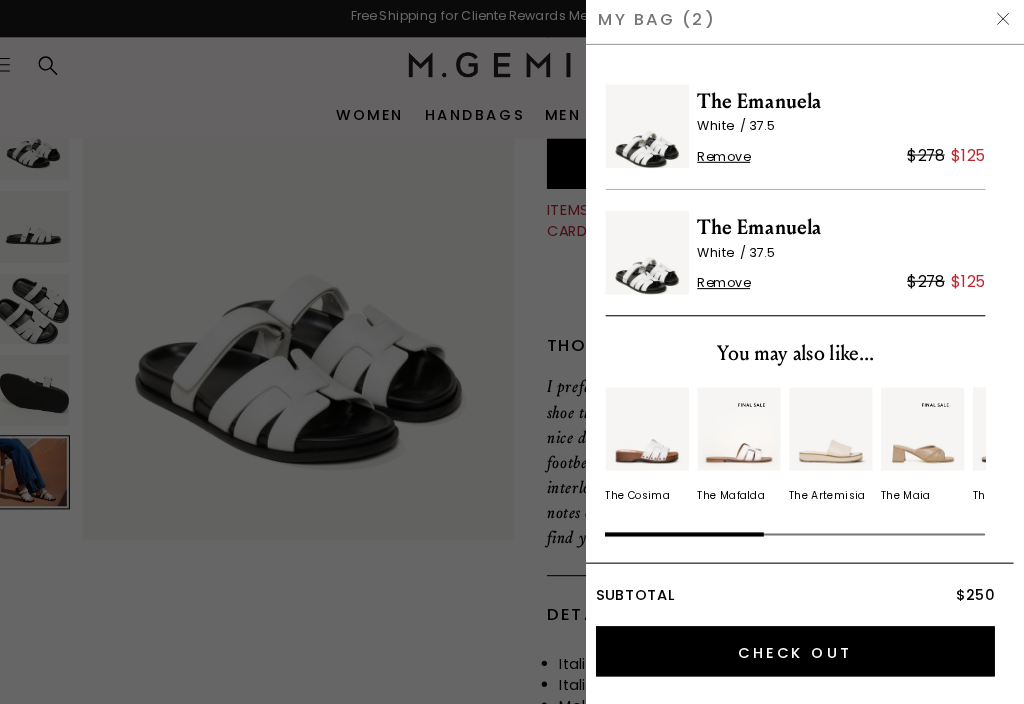 scroll, scrollTop: 0, scrollLeft: 0, axis: both 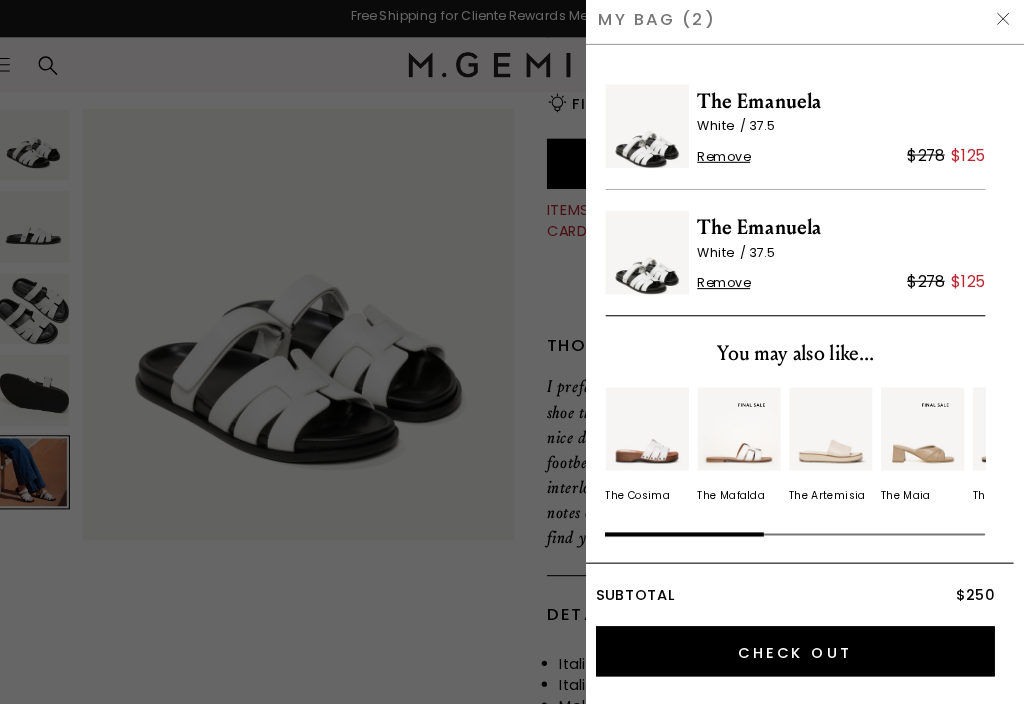 click on "Remove" at bounding box center [736, 277] 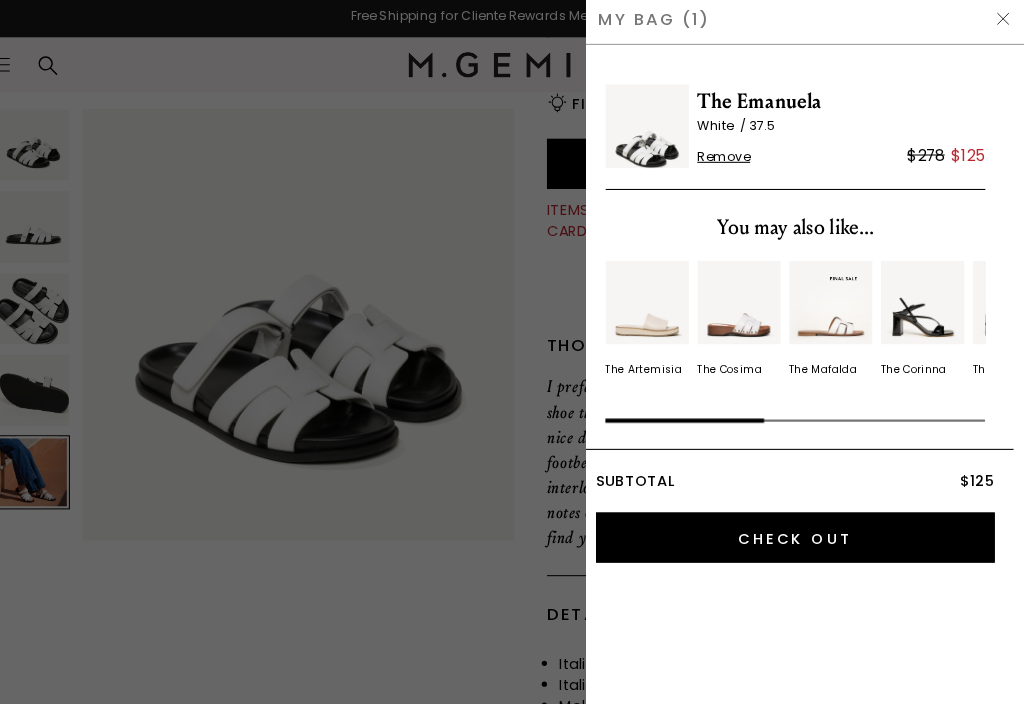 scroll, scrollTop: 0, scrollLeft: 0, axis: both 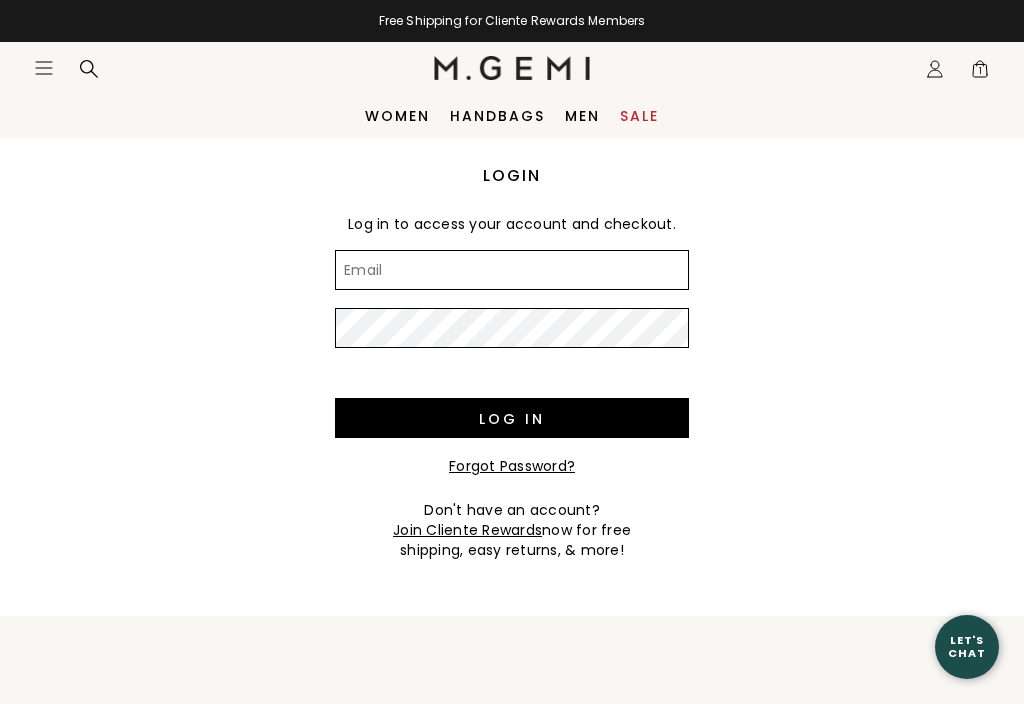 click on "Email" at bounding box center (512, 270) 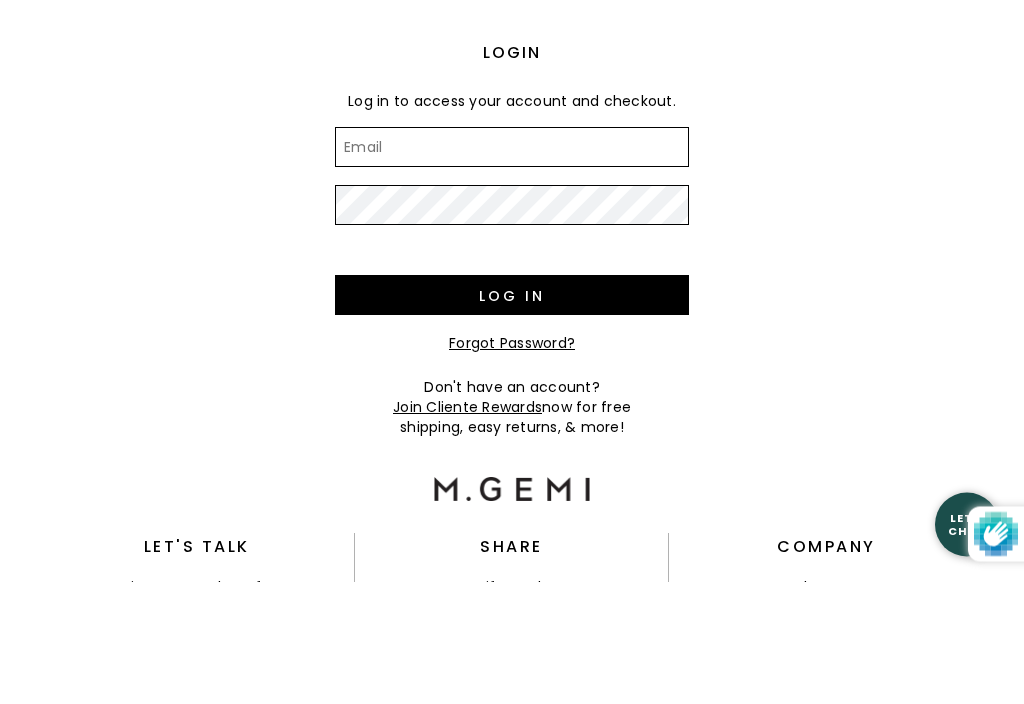 scroll, scrollTop: 0, scrollLeft: 0, axis: both 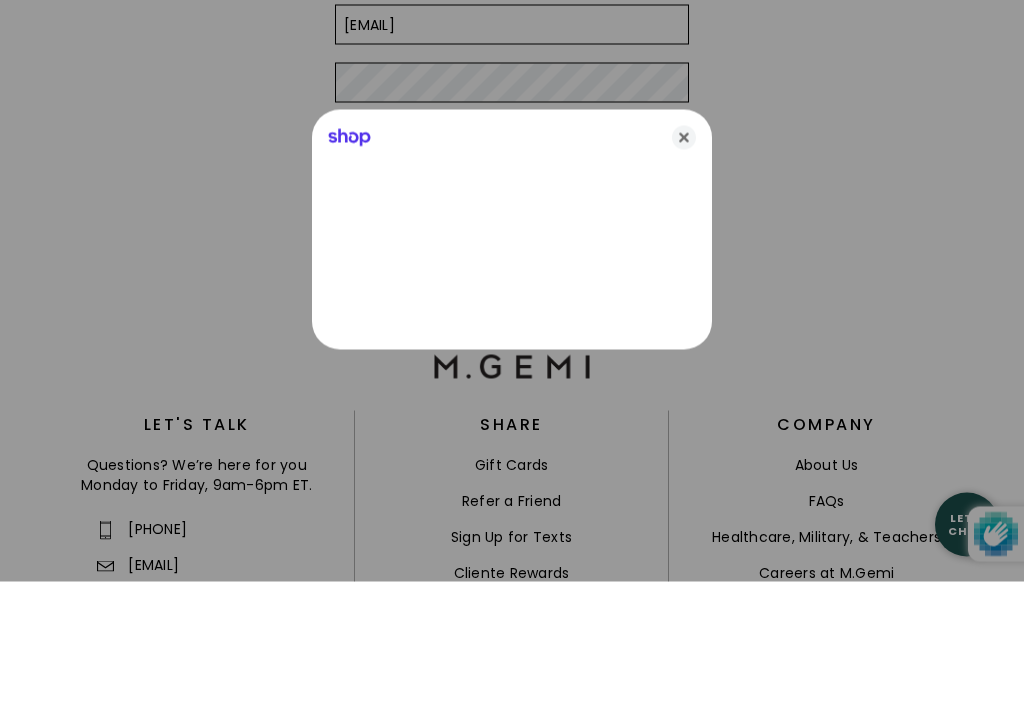 type on "ludielacno@yahoo.com" 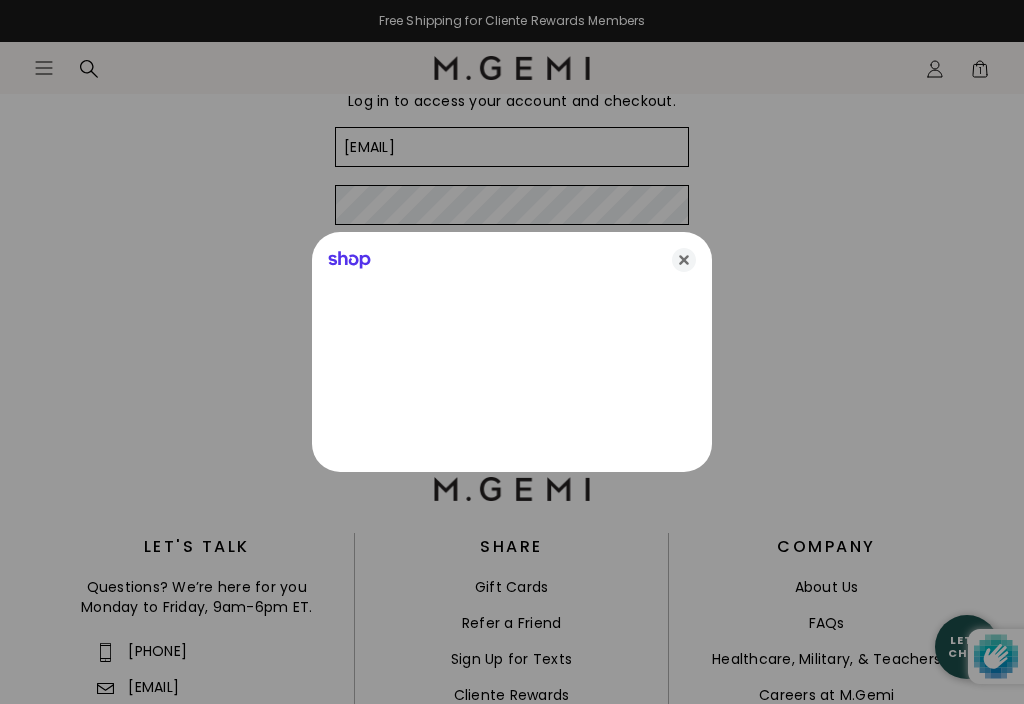 click 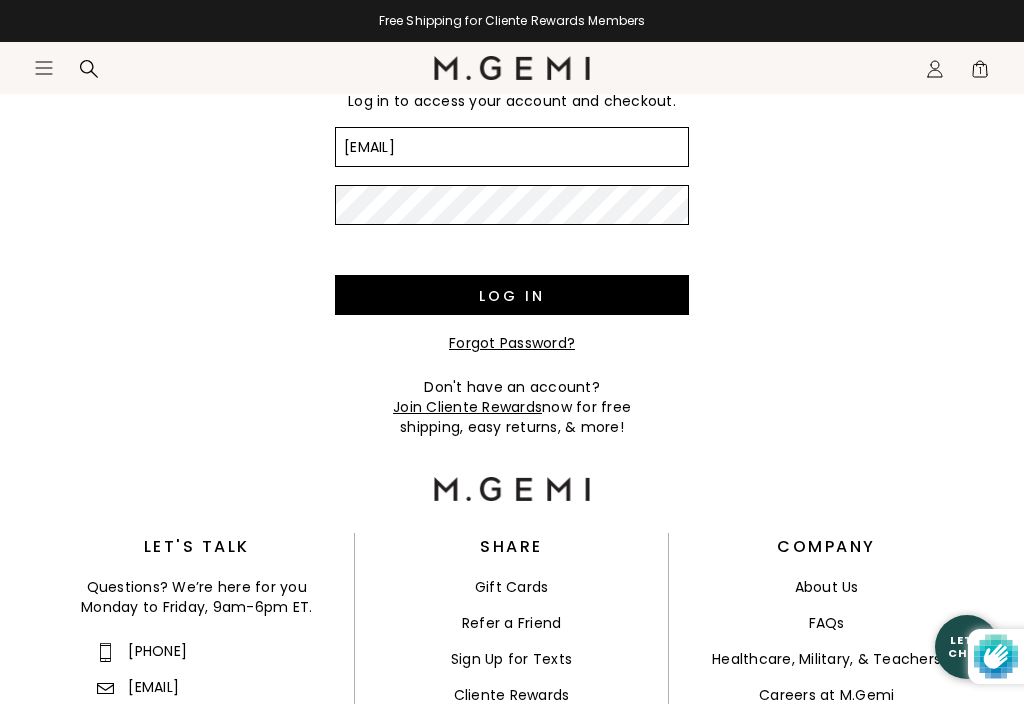 scroll, scrollTop: 122, scrollLeft: 0, axis: vertical 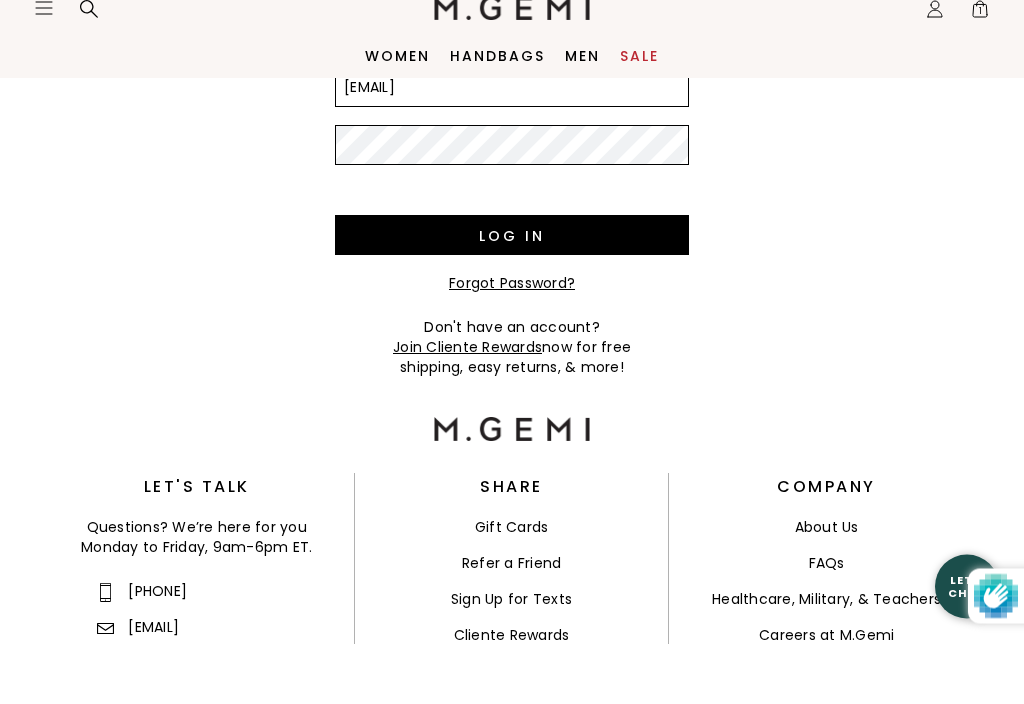click on "Log in" at bounding box center (512, 296) 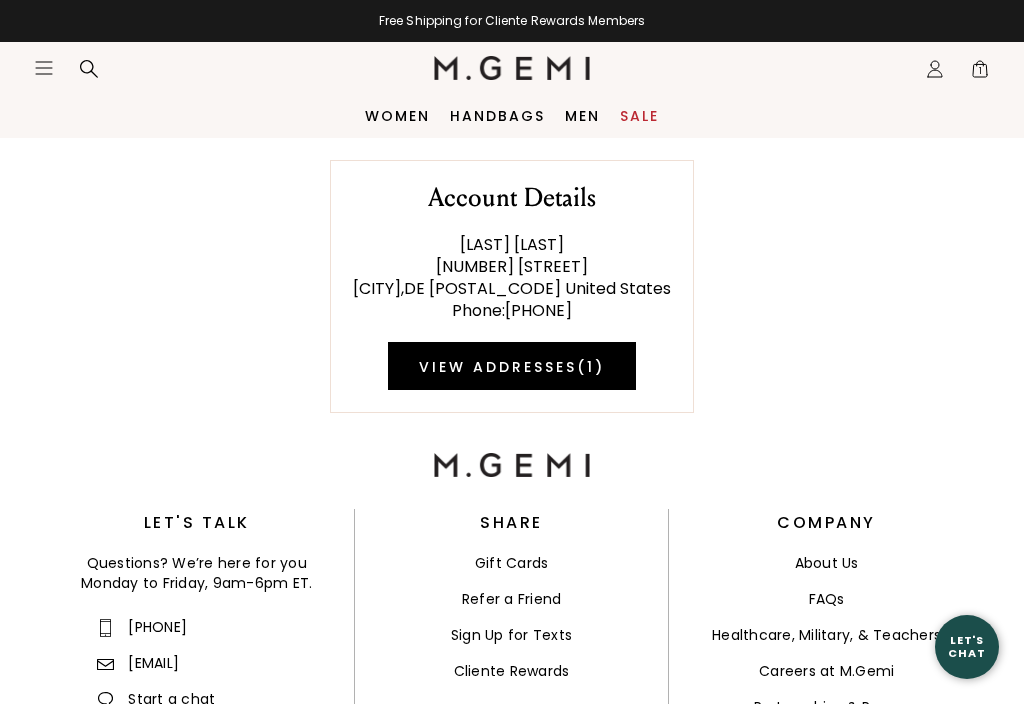 scroll, scrollTop: 0, scrollLeft: 0, axis: both 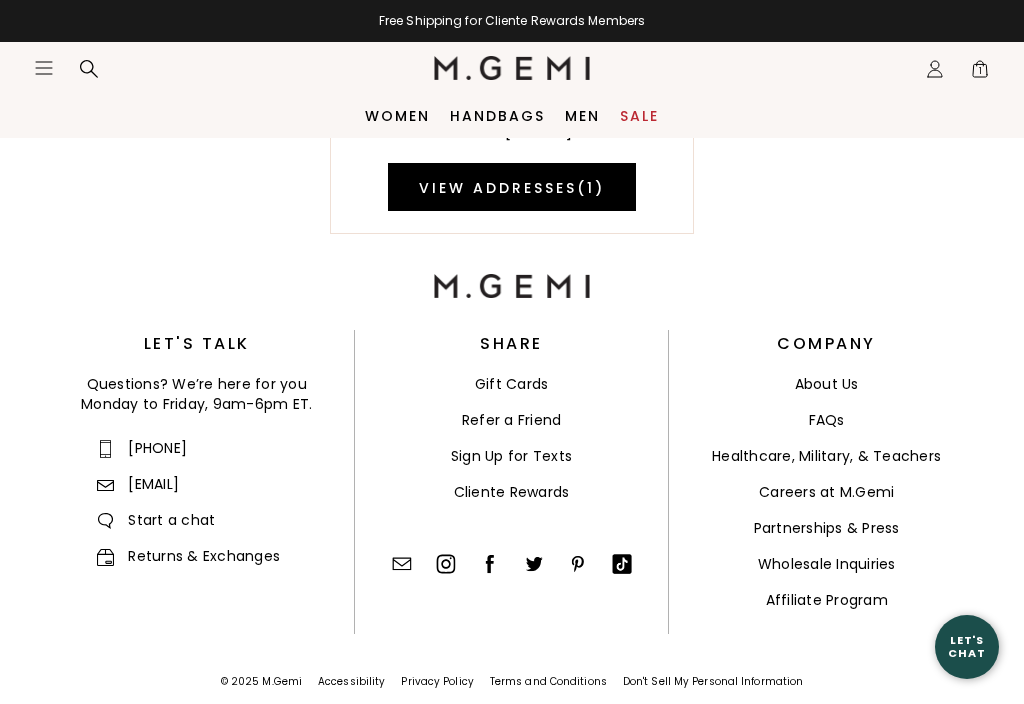 click on "Let's Chat" at bounding box center (967, 647) 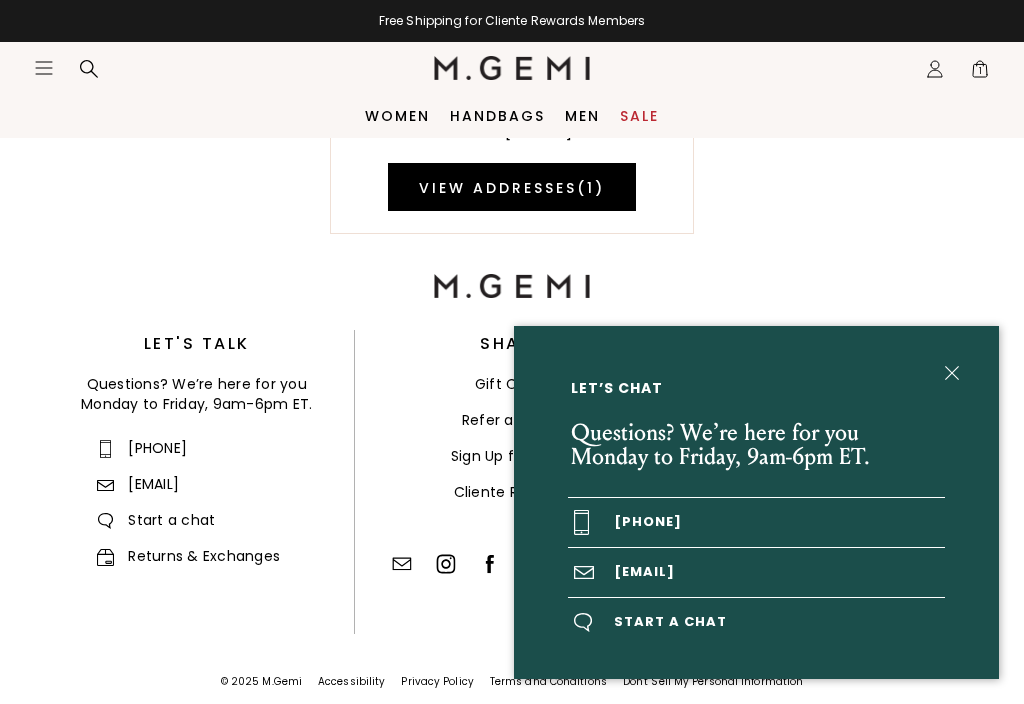 click on "Let’s Chat Questions? We’re here for you  Monday to Friday, 9am-6pm ET. +1-844-574-4364 assistant@mgemi.com Start a chat" at bounding box center [756, 502] 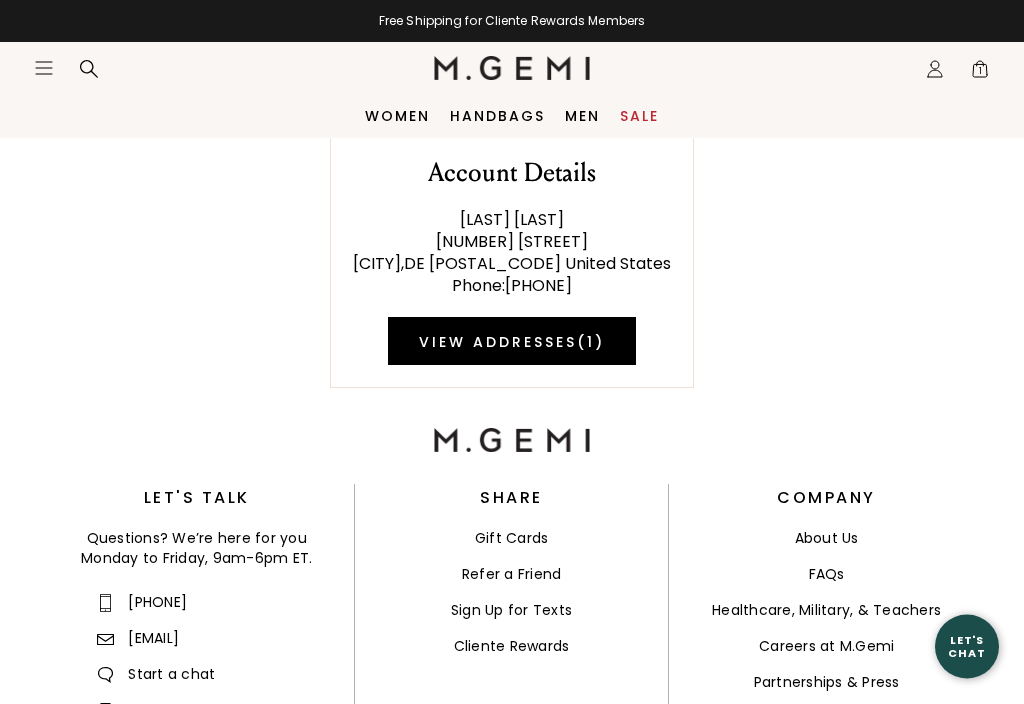 scroll, scrollTop: 0, scrollLeft: 0, axis: both 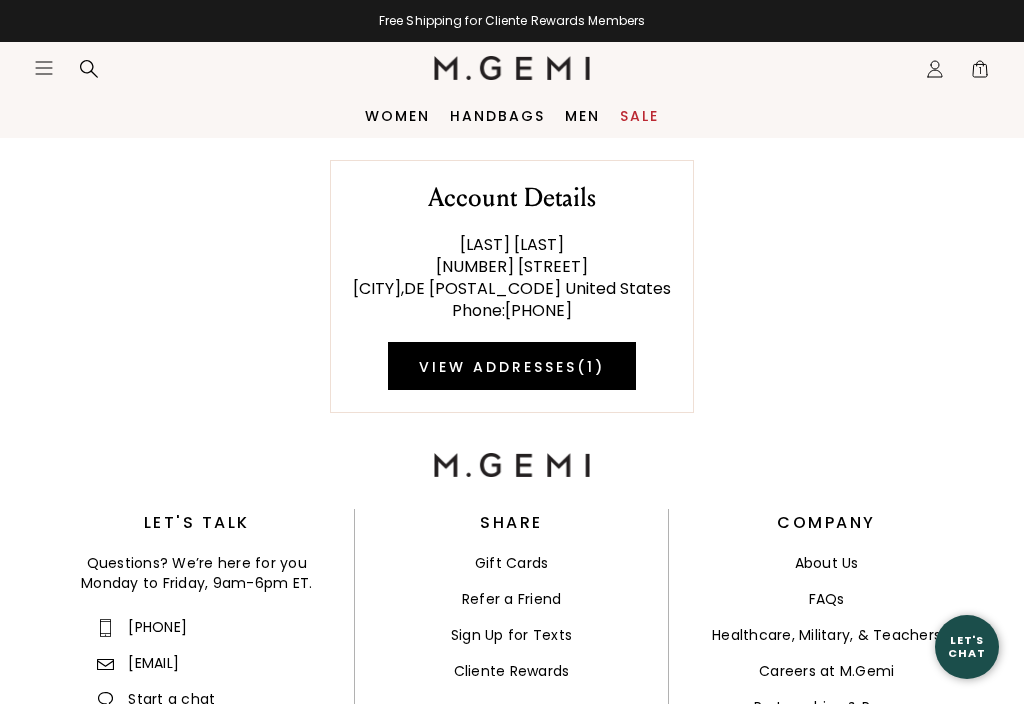 click on "View Addresses  ( 1 )" at bounding box center [512, 366] 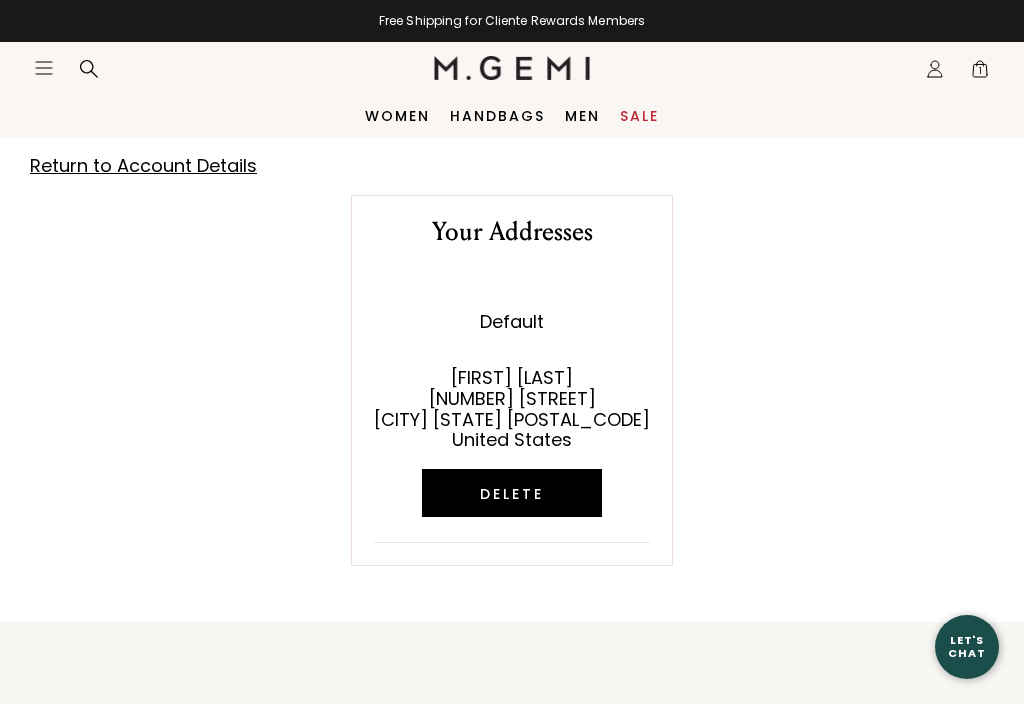 scroll, scrollTop: 0, scrollLeft: 0, axis: both 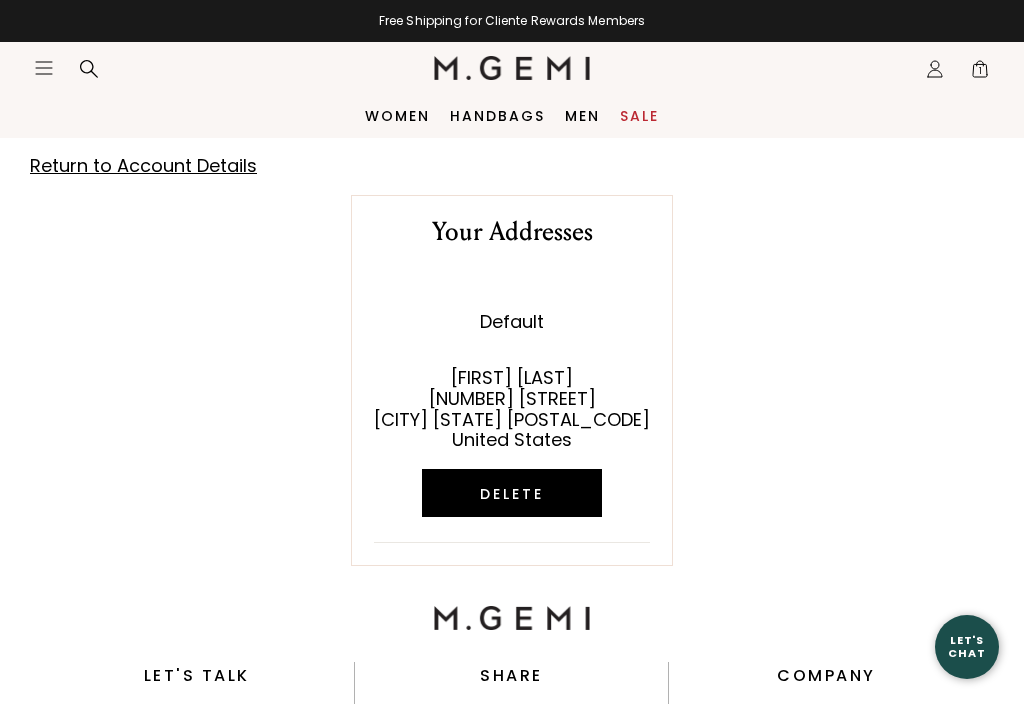 click on "Return to Account Details" at bounding box center [143, 165] 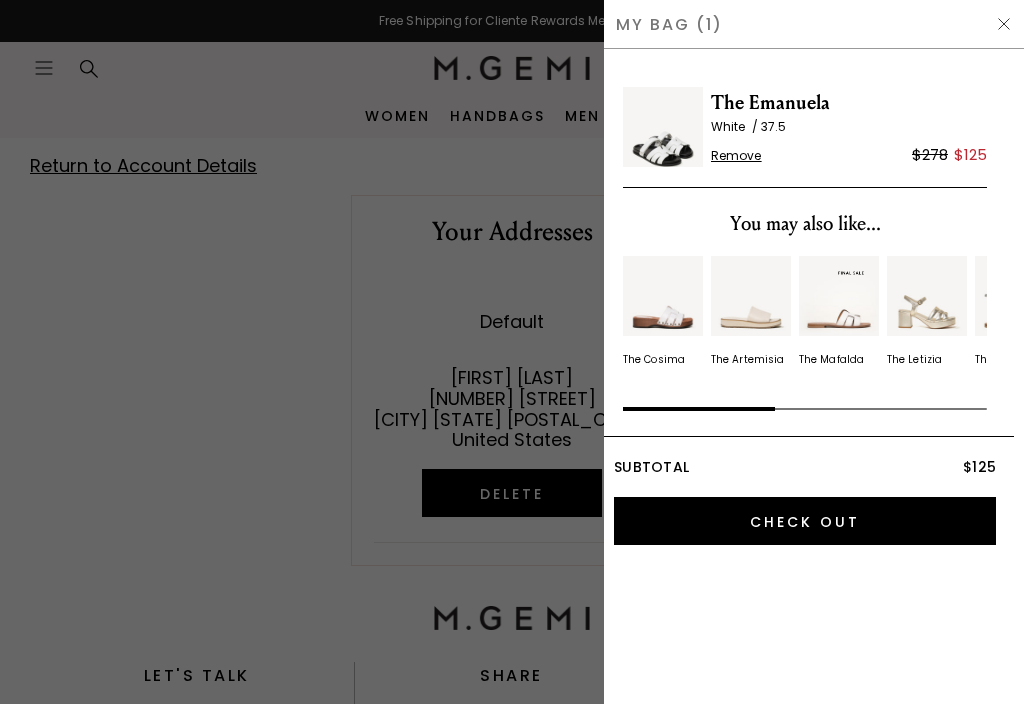 scroll, scrollTop: 0, scrollLeft: 0, axis: both 